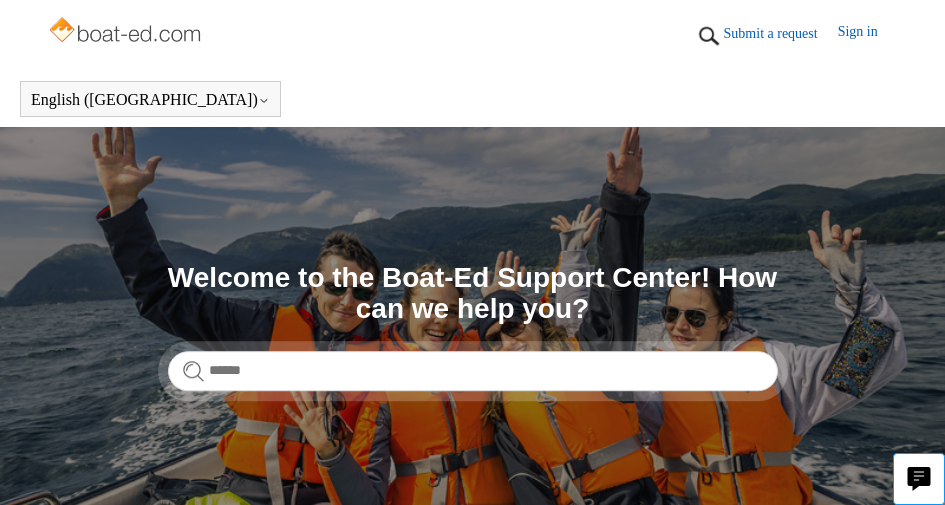 scroll, scrollTop: 0, scrollLeft: 0, axis: both 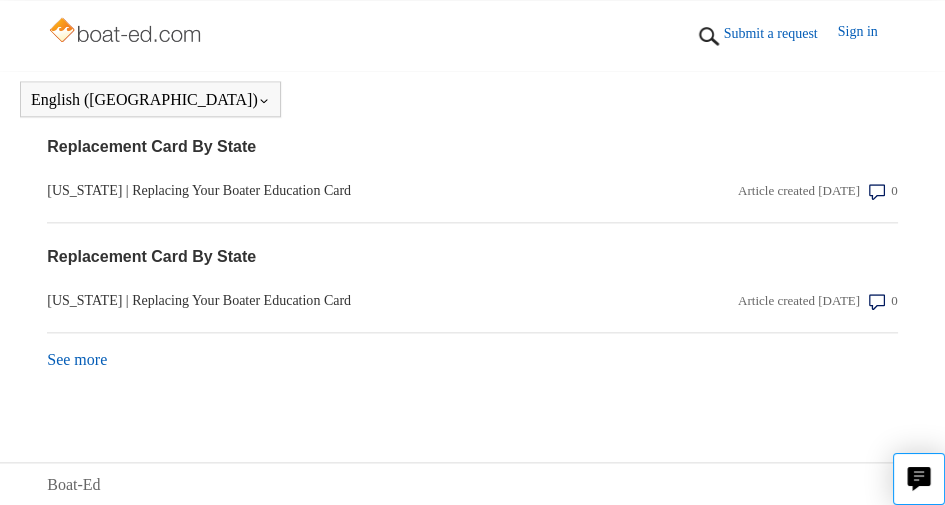 click on "See more
items from recent activity" at bounding box center (77, 359) 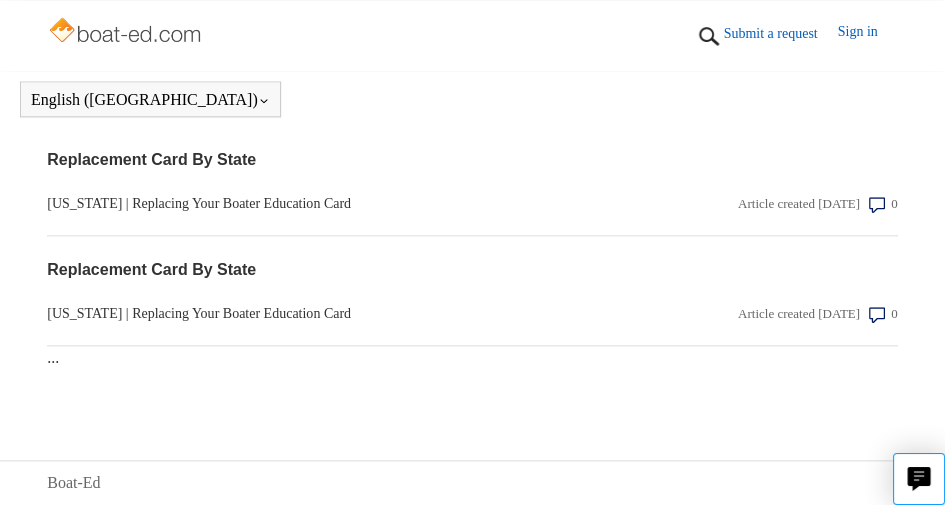 scroll, scrollTop: 2706, scrollLeft: 0, axis: vertical 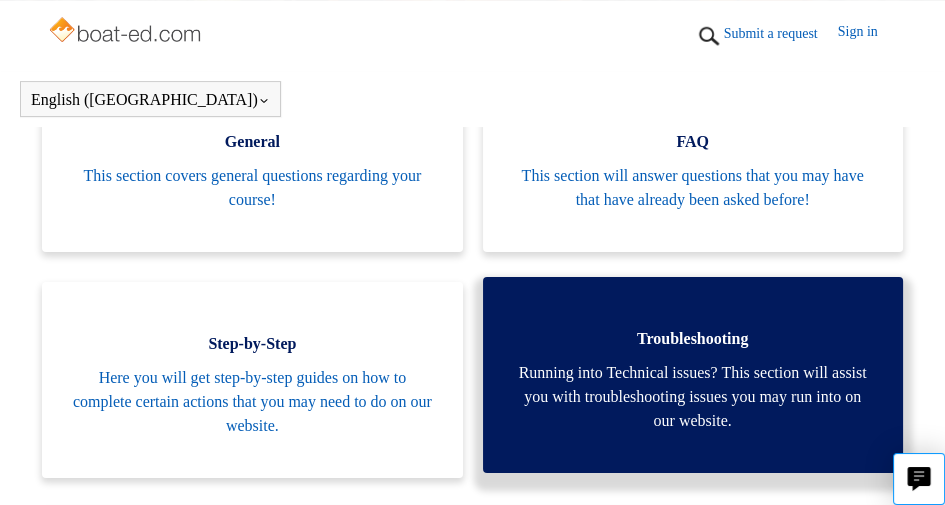 click on "Troubleshooting" at bounding box center (693, 339) 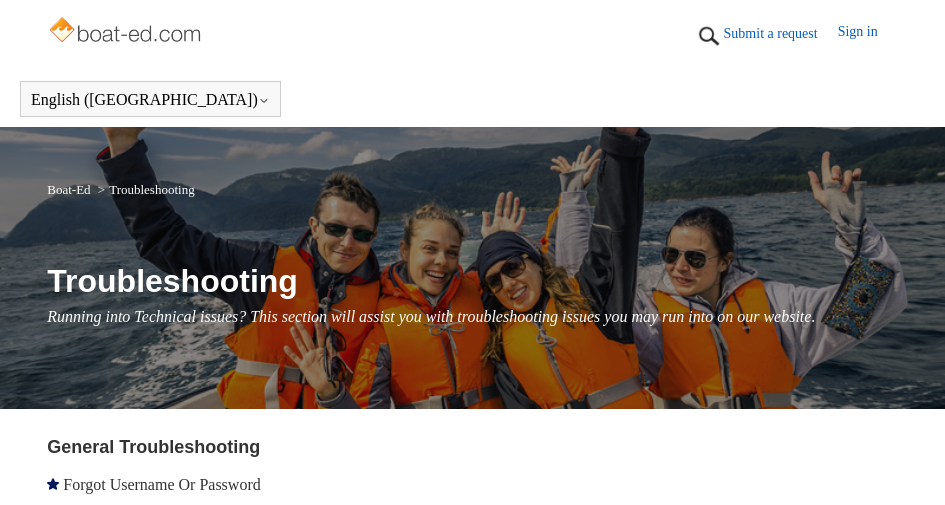 scroll, scrollTop: 0, scrollLeft: 0, axis: both 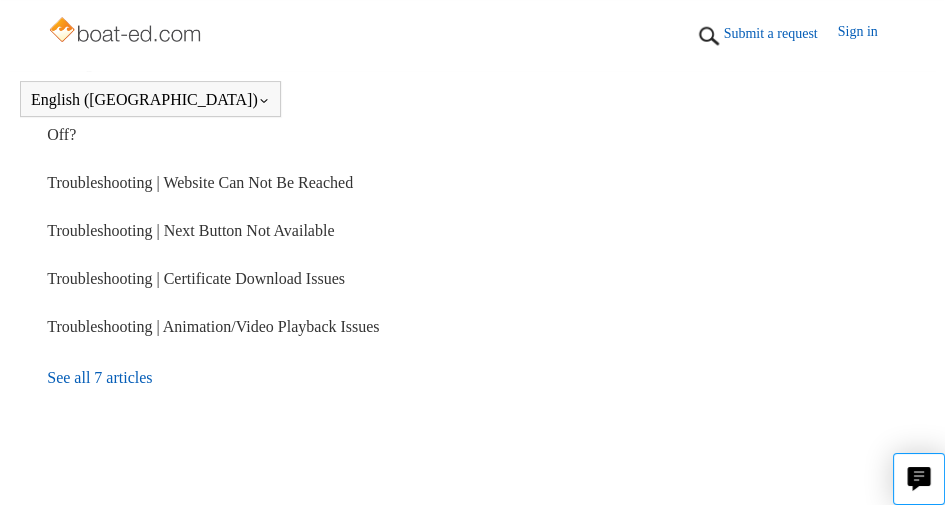 click on "See all 7 articles" at bounding box center (238, 378) 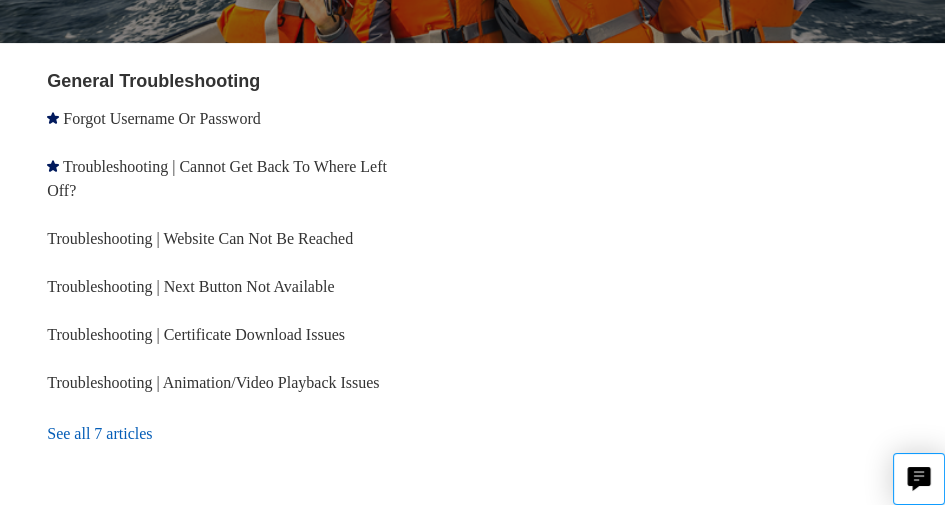 scroll, scrollTop: 422, scrollLeft: 0, axis: vertical 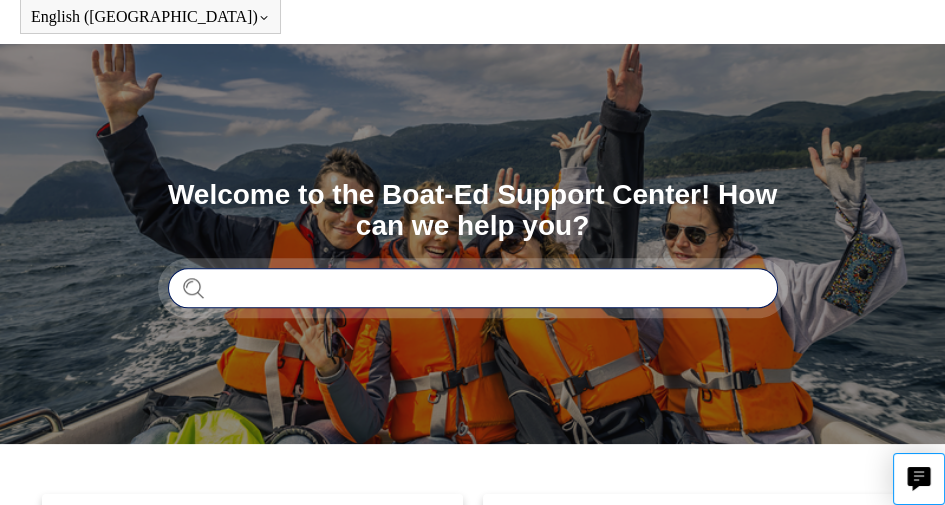 click at bounding box center (473, 288) 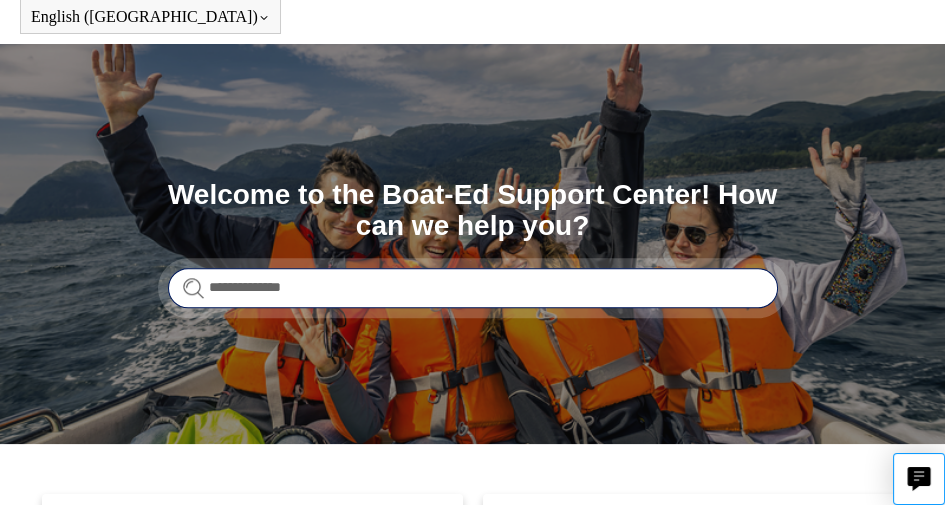 type on "**********" 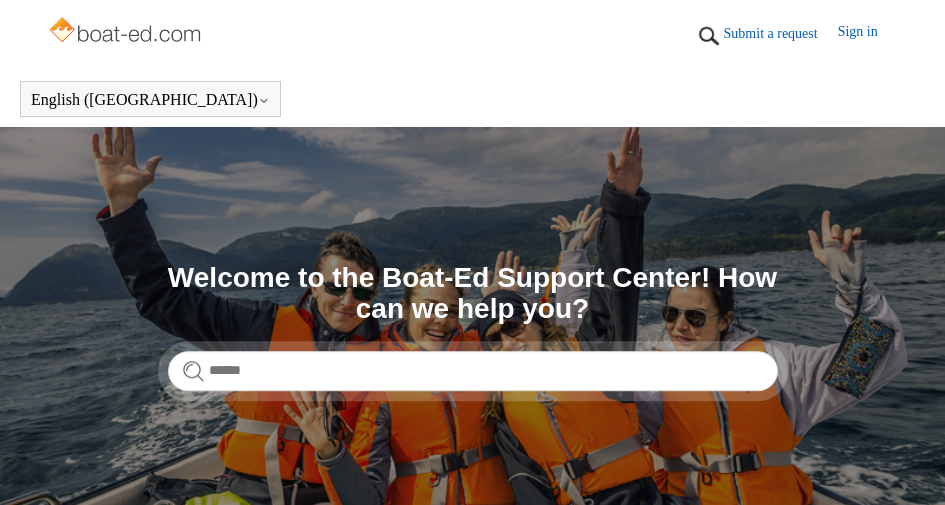 scroll, scrollTop: 83, scrollLeft: 0, axis: vertical 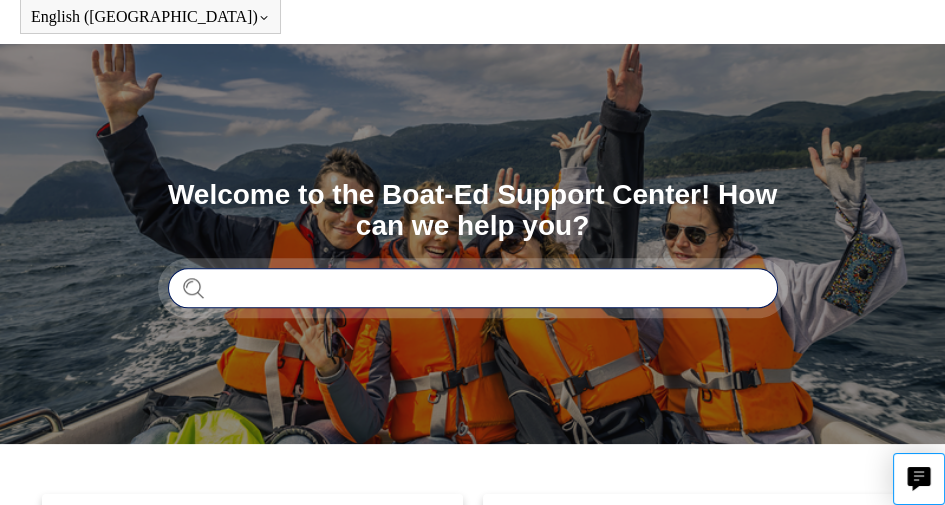 click at bounding box center [473, 288] 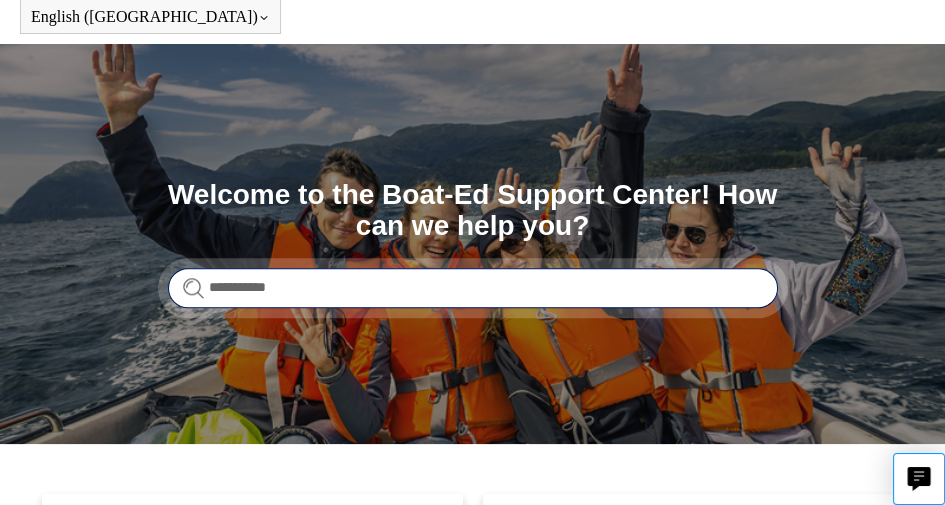 type on "**********" 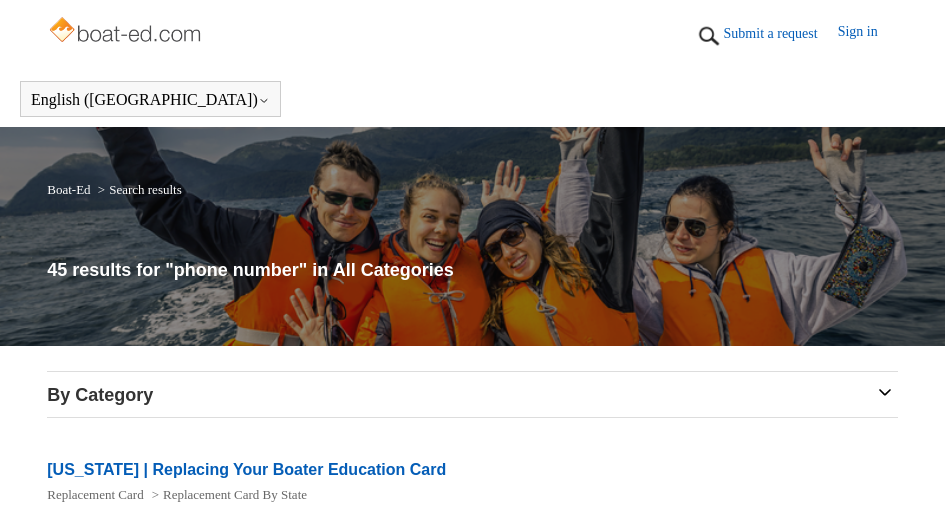 scroll, scrollTop: 0, scrollLeft: 0, axis: both 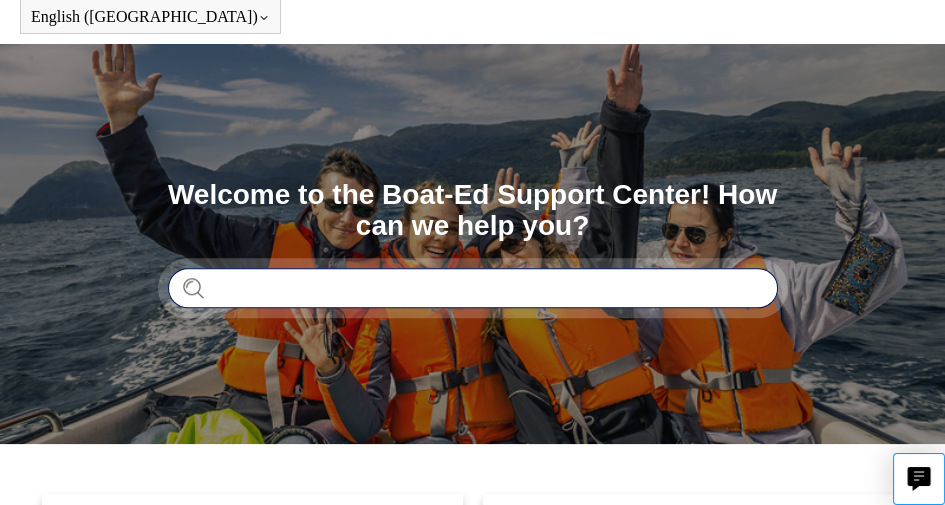 click at bounding box center (473, 288) 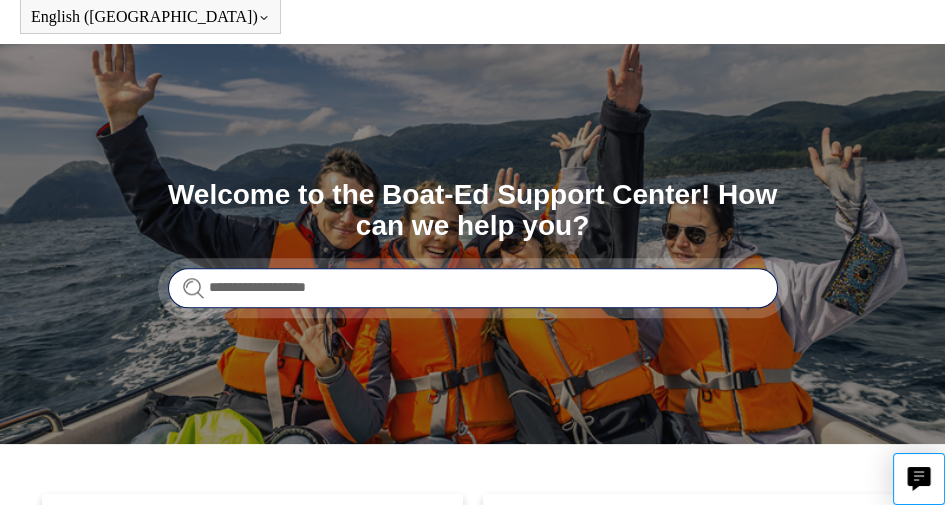 type on "**********" 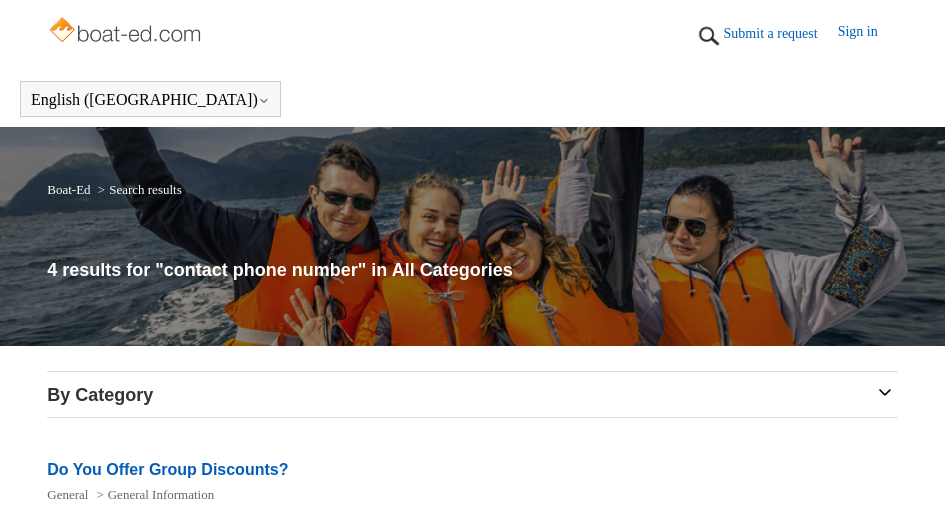 scroll, scrollTop: 0, scrollLeft: 0, axis: both 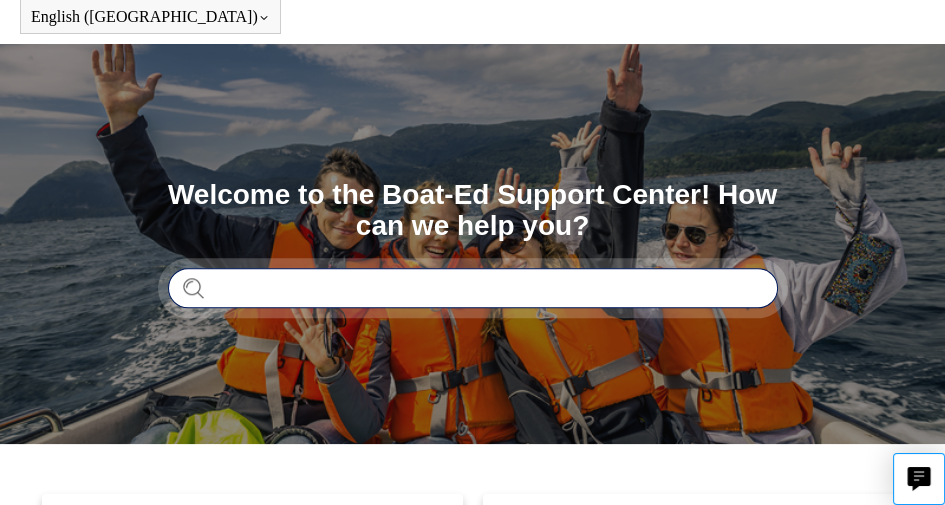 click at bounding box center (473, 288) 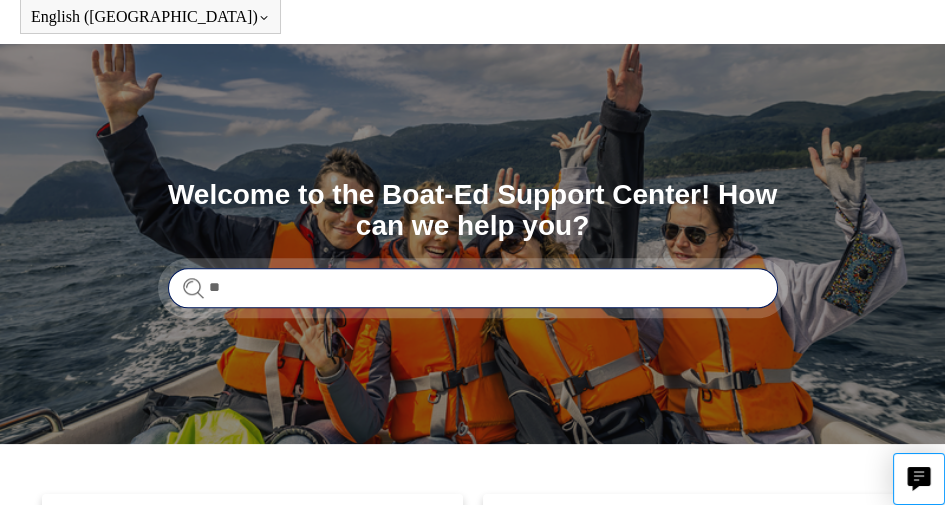 type on "*" 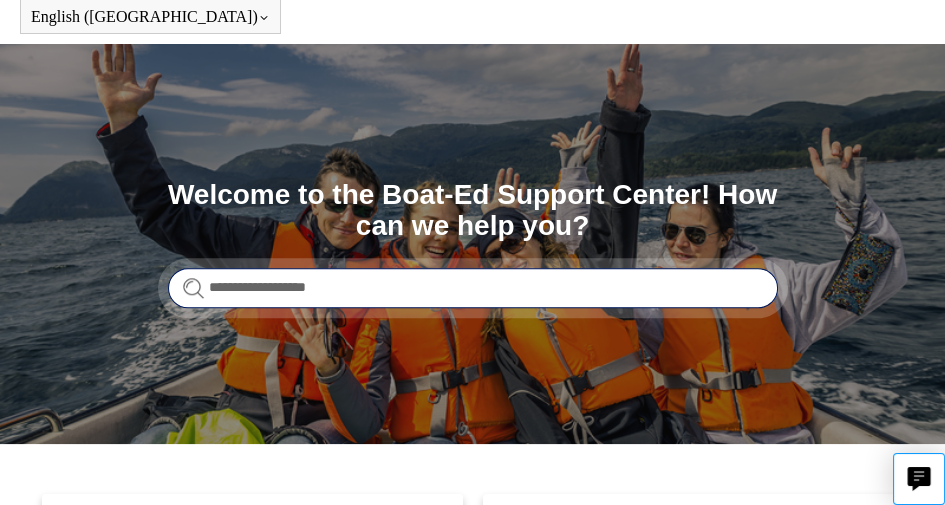 type on "**********" 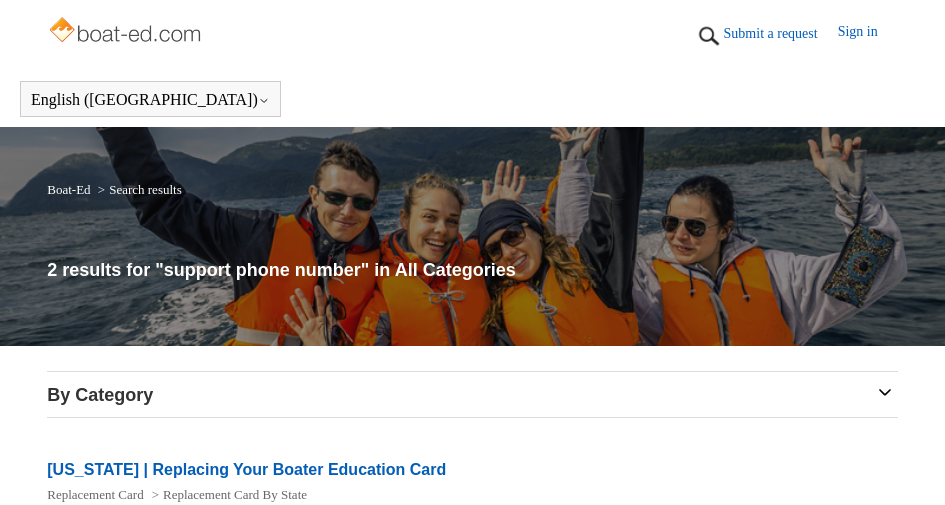 scroll, scrollTop: 0, scrollLeft: 0, axis: both 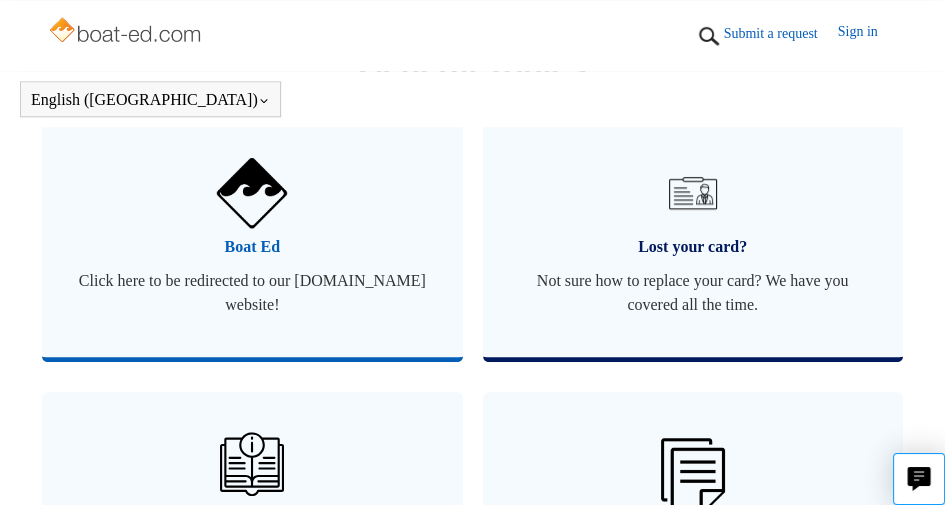 click at bounding box center (252, 193) 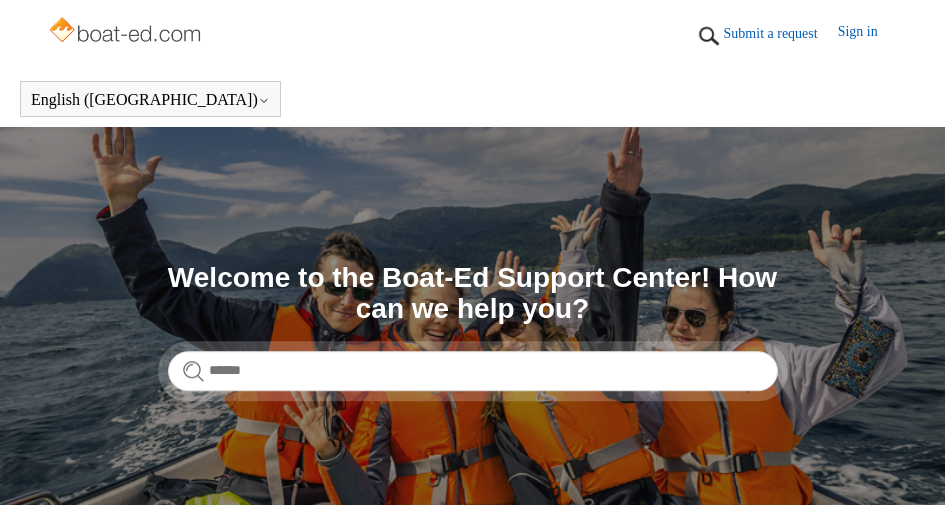 scroll, scrollTop: 0, scrollLeft: 0, axis: both 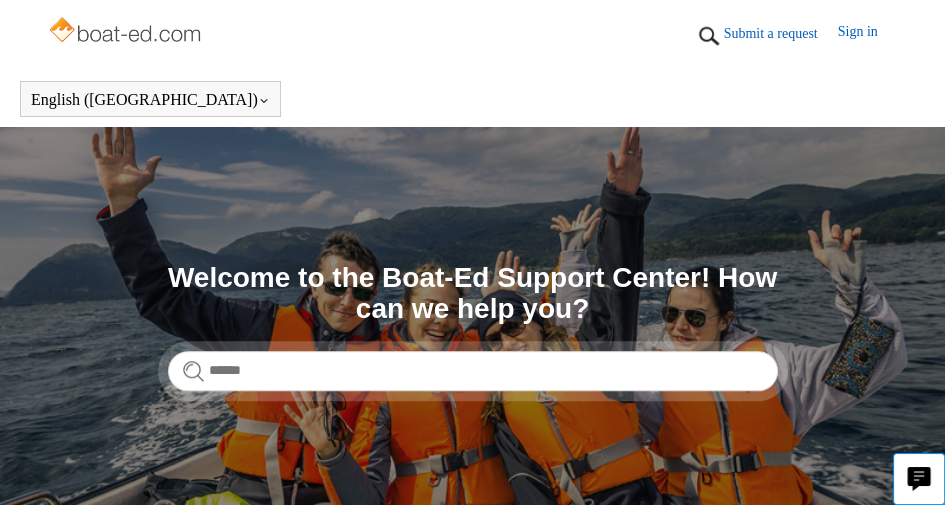 click on "Submit a request" at bounding box center (781, 33) 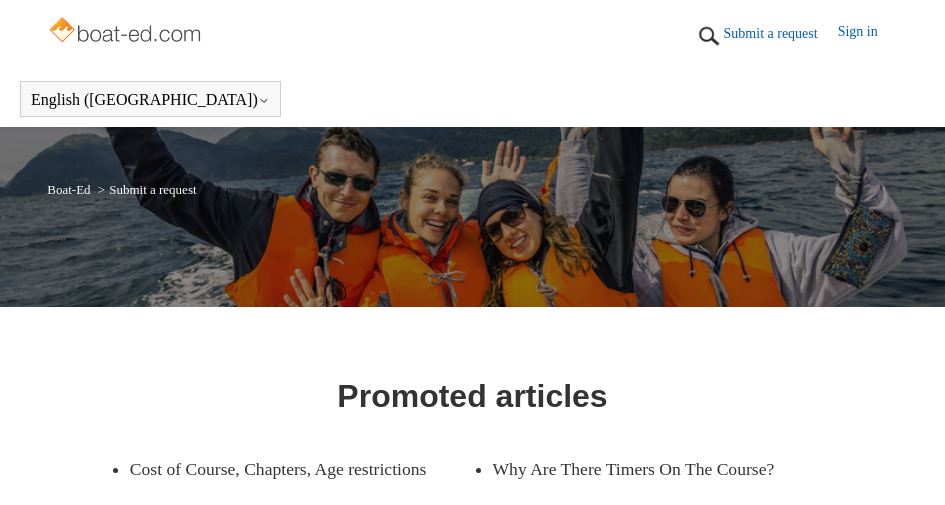 scroll, scrollTop: 0, scrollLeft: 0, axis: both 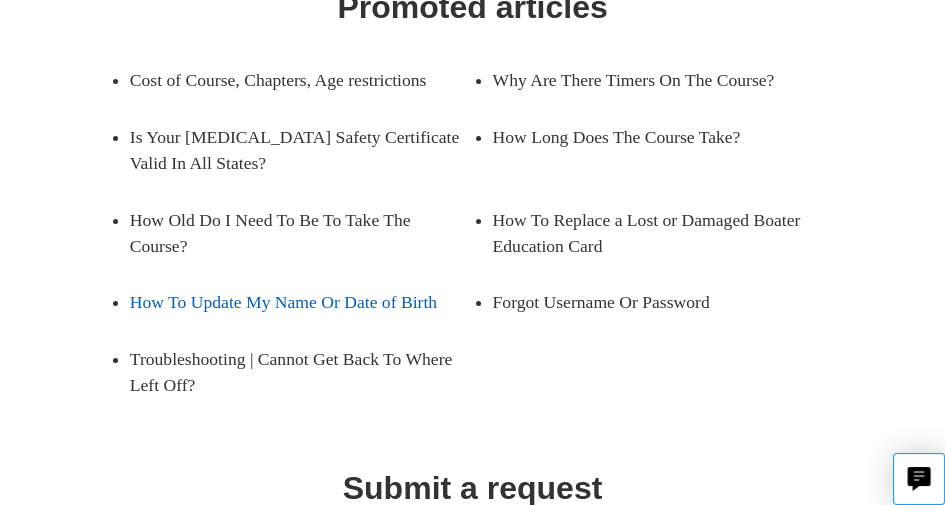 click on "How To Update My Name Or Date of Birth" at bounding box center [301, 302] 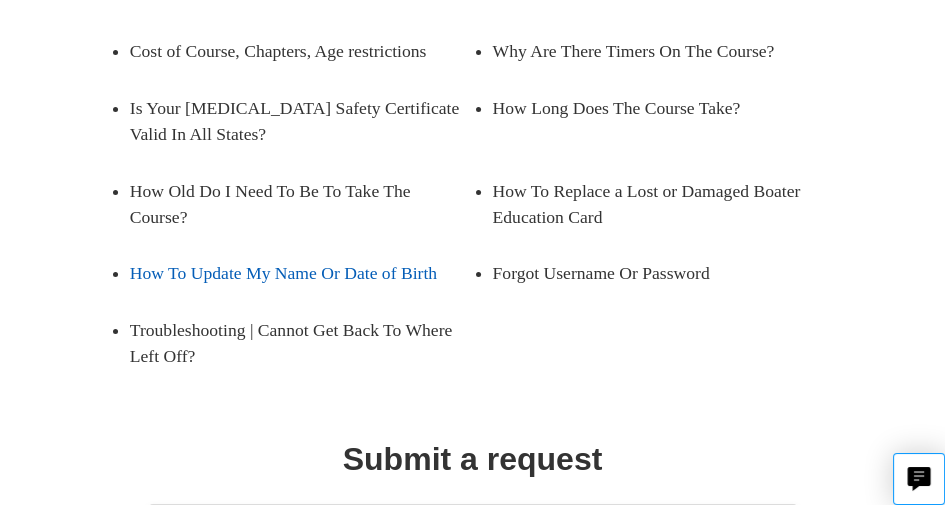 scroll, scrollTop: 362, scrollLeft: 0, axis: vertical 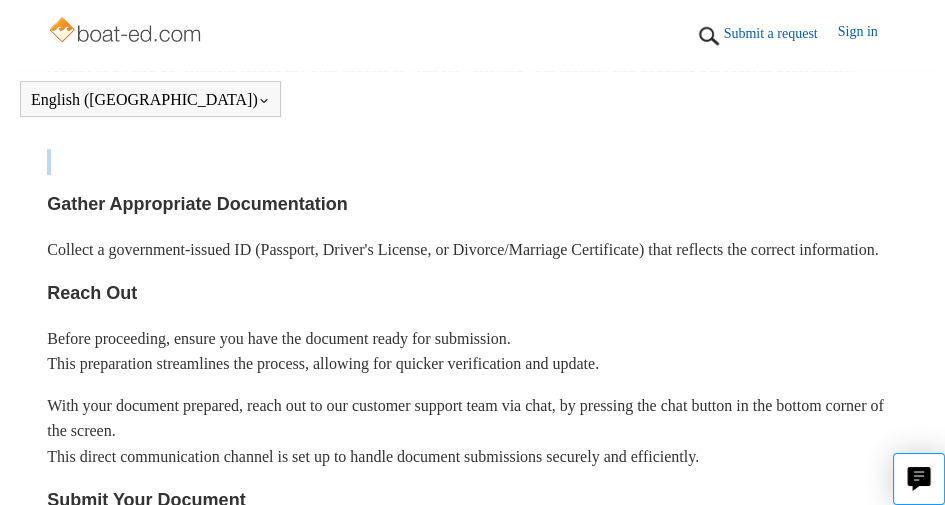 drag, startPoint x: 937, startPoint y: 153, endPoint x: 932, endPoint y: 164, distance: 12.083046 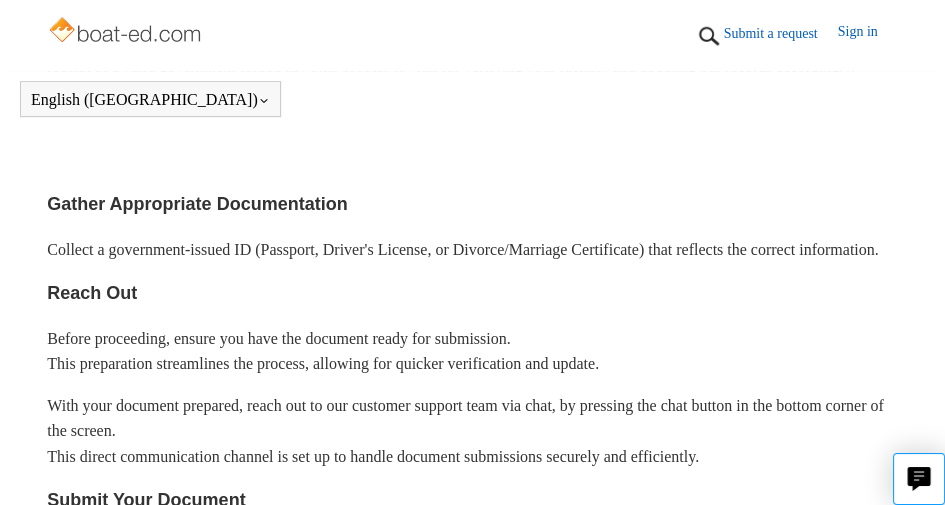 click on "To ensure accuracy and compliance with our records, changes to your name or date of birth post-registration can only be made upon receipt of a valid government-issued ID. This process is vital for verifying your identity and updating our records accordingly.
How to Update Your Personal Information:
Gather Appropriate Documentation
Collect a government-issued ID (Passport, Driver's License, or Divorce/Marriage Certificate) that reflects the correct information.
Reach Out
Before proceeding, ensure you have the document ready for submission. This preparation streamlines the process, allowing for quicker verification and update.
With your document prepared, reach out to our customer support team via chat, by pressing the chat button in the bottom corner of the screen. This direct communication channel is set up to handle document submissions securely and efficiently.
Submit Your Document
Verification Process
Record Update
Replacement Card
ilostmycard.com  if necessary." at bounding box center [472, 559] 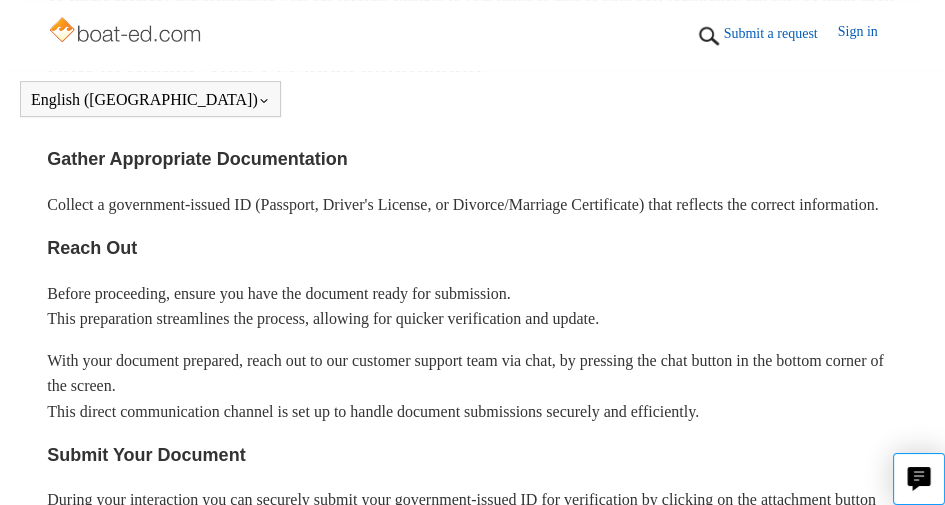 scroll, scrollTop: 628, scrollLeft: 0, axis: vertical 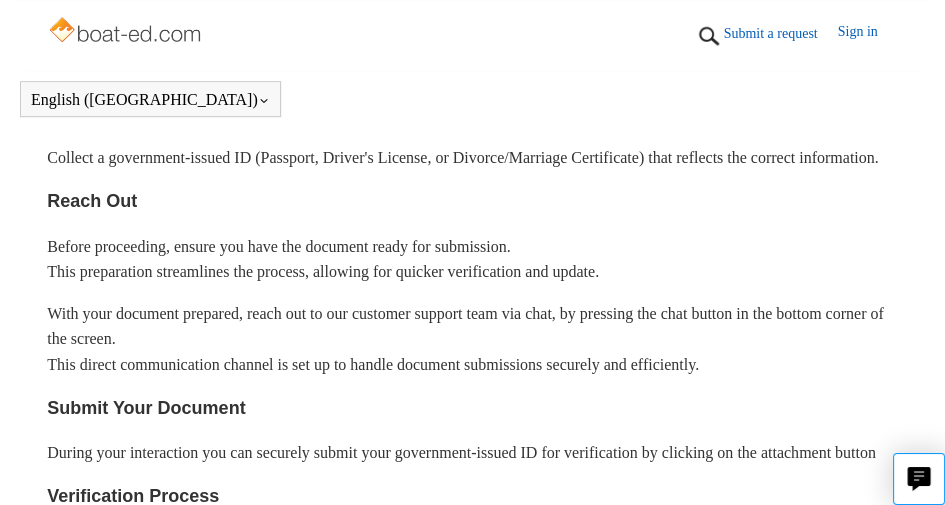 click on "Submit a request" at bounding box center (781, 33) 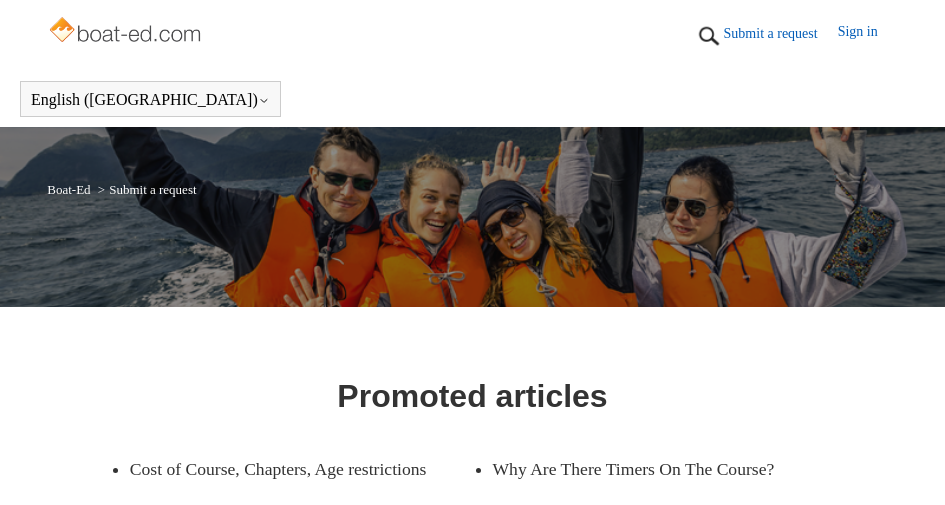 scroll, scrollTop: 0, scrollLeft: 0, axis: both 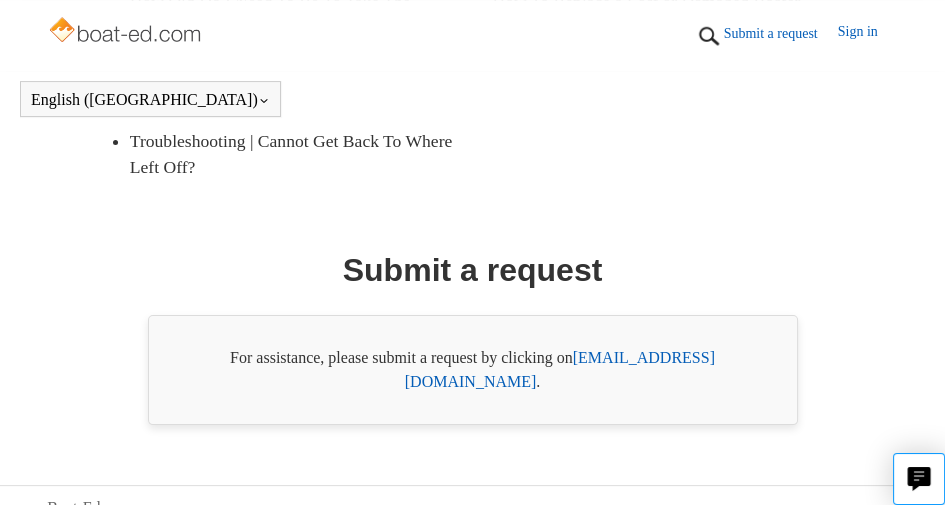 click on "[EMAIL_ADDRESS][DOMAIN_NAME]" at bounding box center (560, 369) 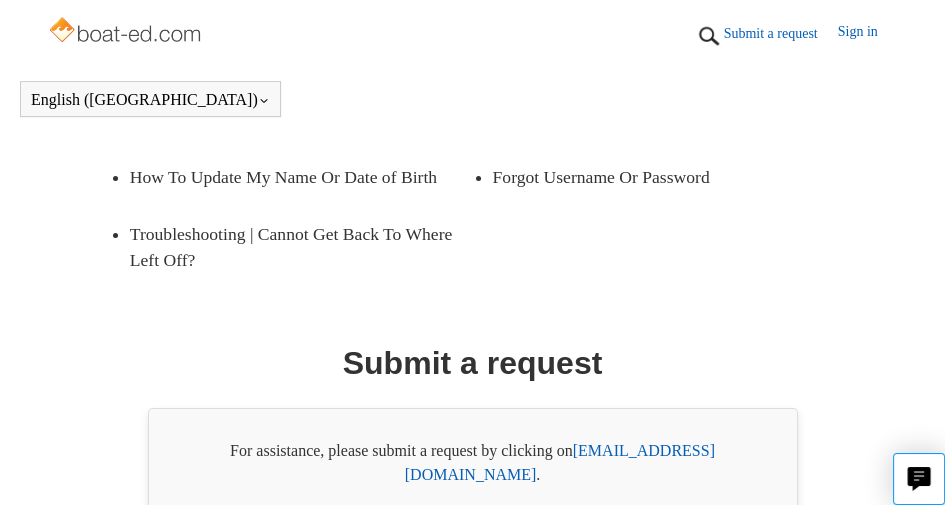 scroll, scrollTop: 551, scrollLeft: 0, axis: vertical 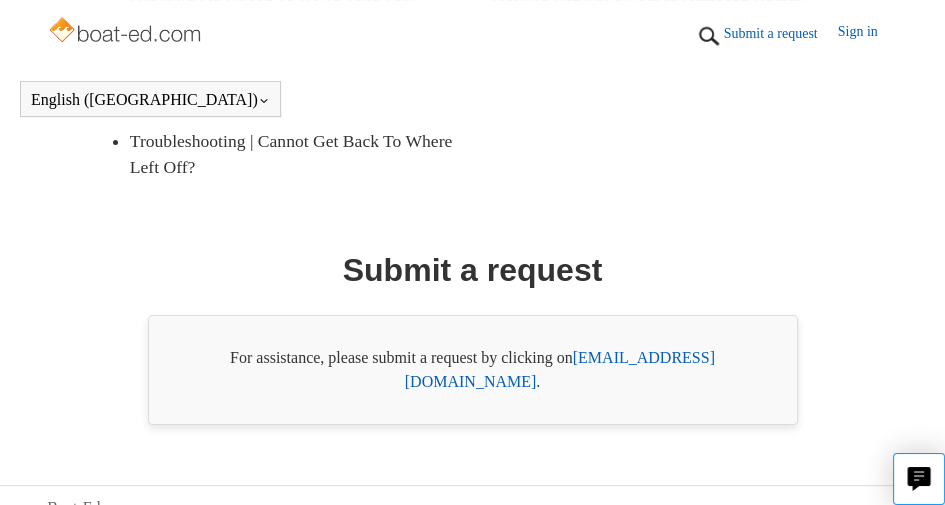 click on "[EMAIL_ADDRESS][DOMAIN_NAME]" at bounding box center (560, 369) 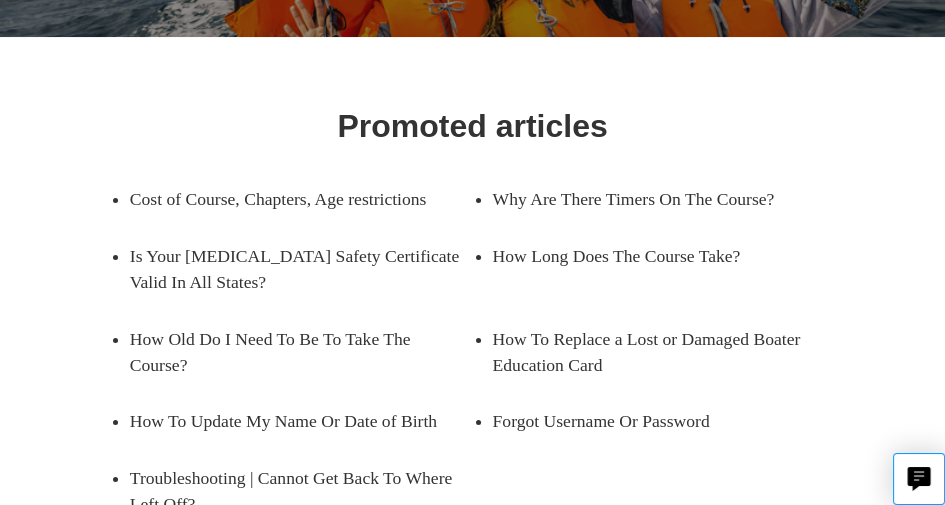 scroll, scrollTop: 0, scrollLeft: 0, axis: both 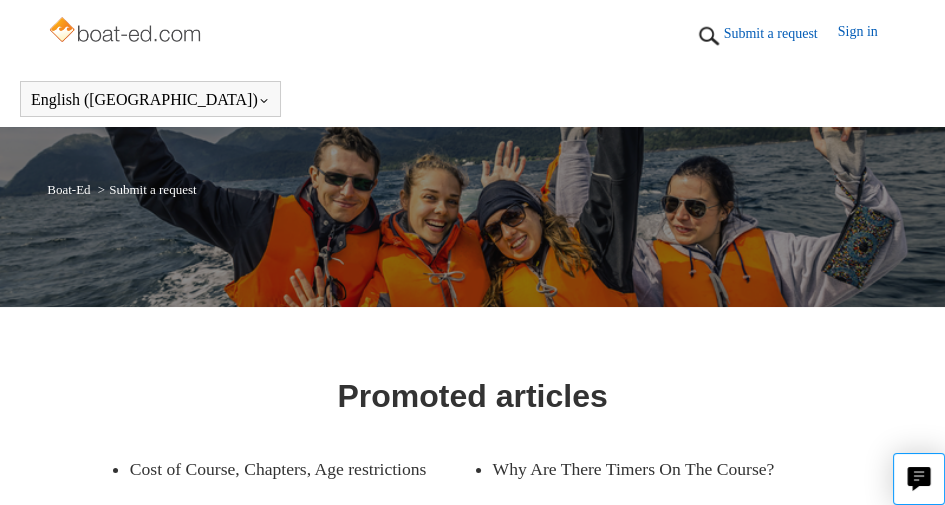 click on "Submit a request" at bounding box center (781, 33) 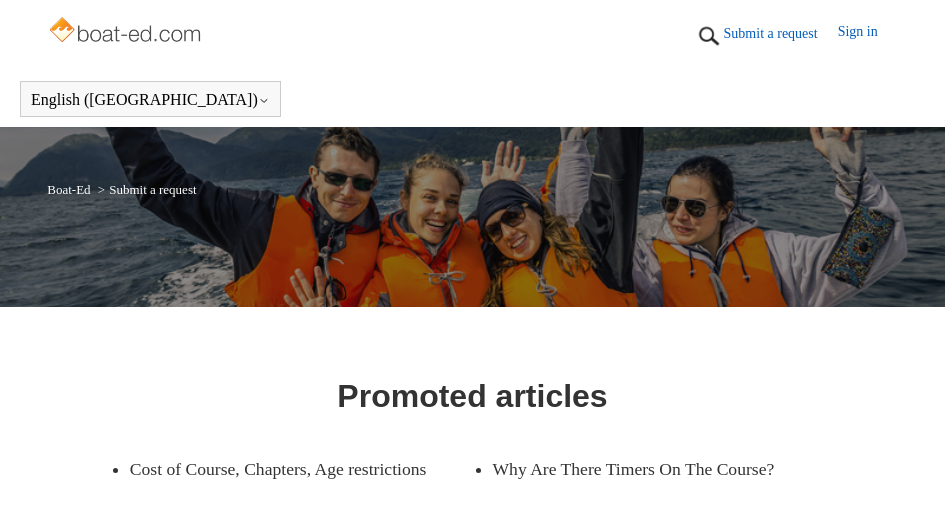 scroll, scrollTop: 0, scrollLeft: 0, axis: both 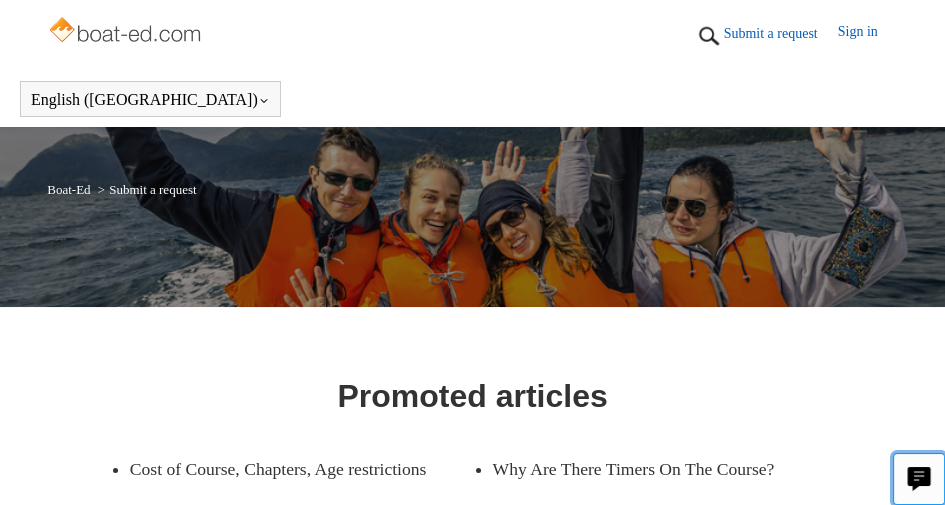 click on "Live chat" 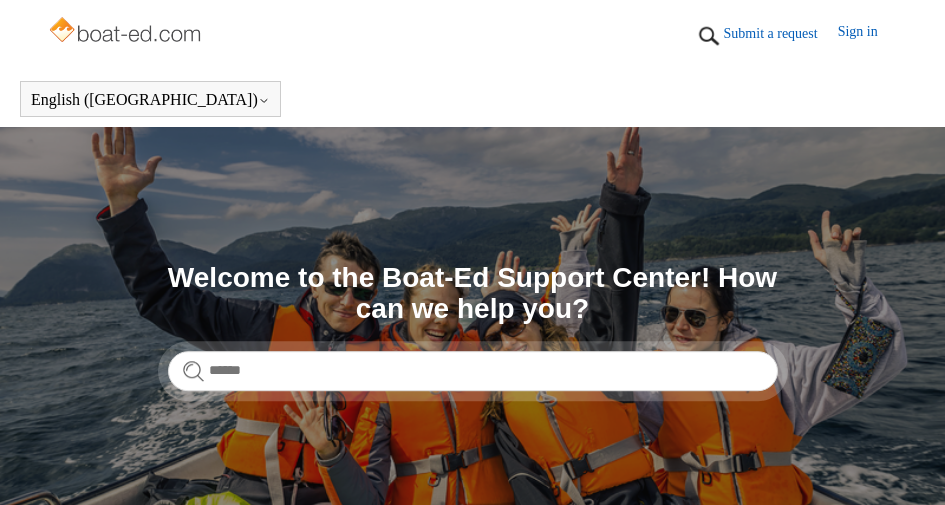 scroll, scrollTop: 0, scrollLeft: 0, axis: both 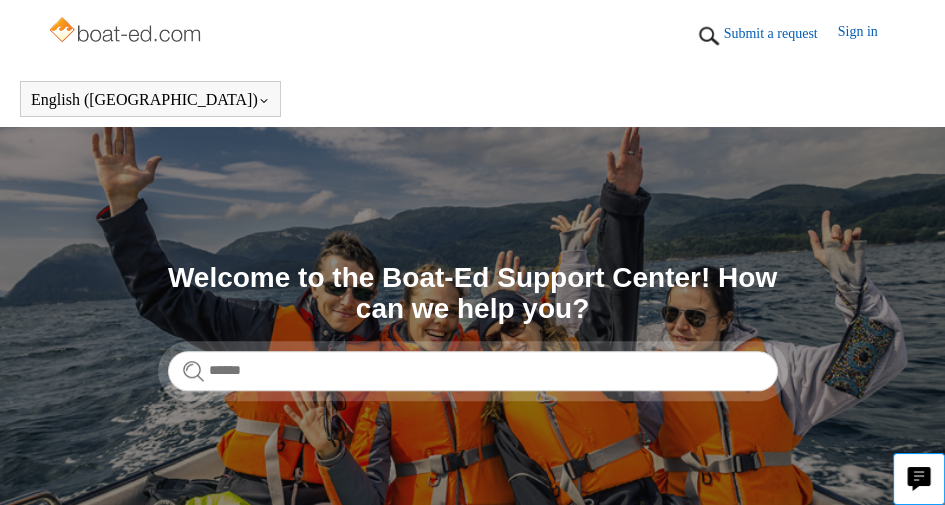 click on "Submit a request" at bounding box center [781, 33] 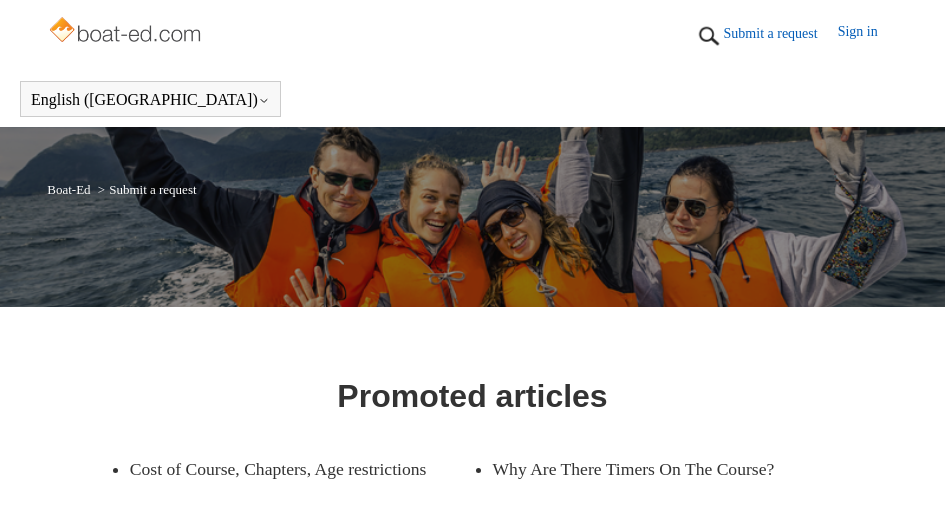 scroll, scrollTop: 0, scrollLeft: 0, axis: both 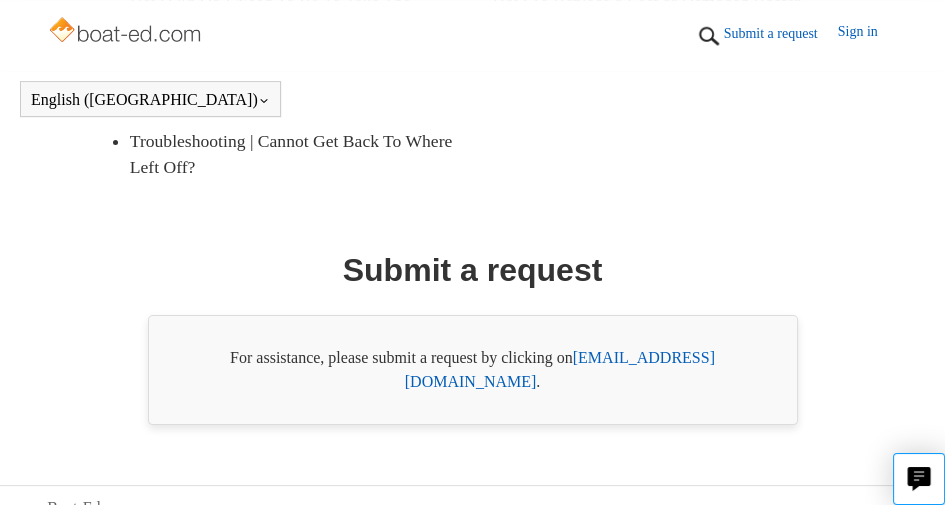 click on "[EMAIL_ADDRESS][DOMAIN_NAME]" at bounding box center [560, 369] 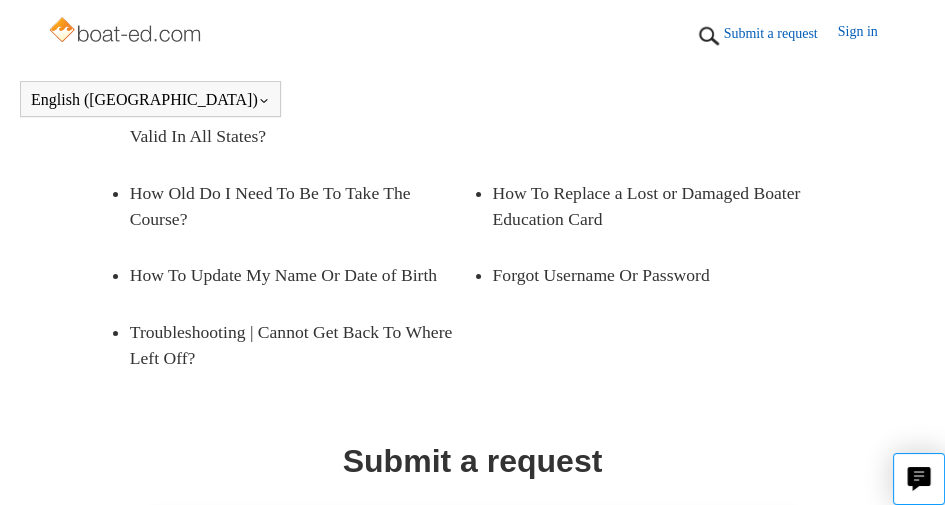 scroll, scrollTop: 551, scrollLeft: 0, axis: vertical 